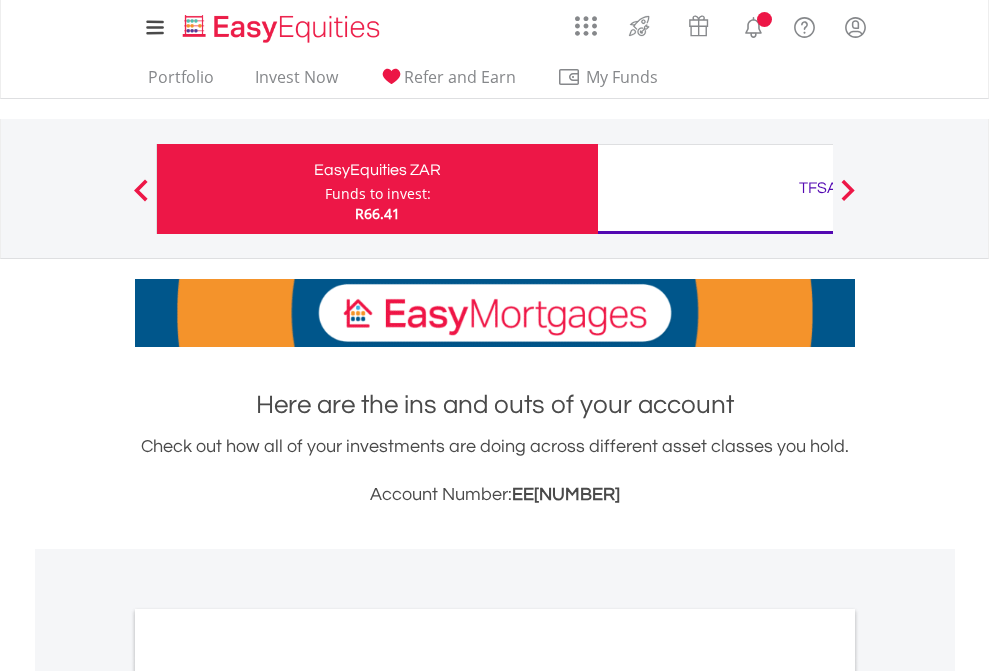 scroll, scrollTop: 0, scrollLeft: 0, axis: both 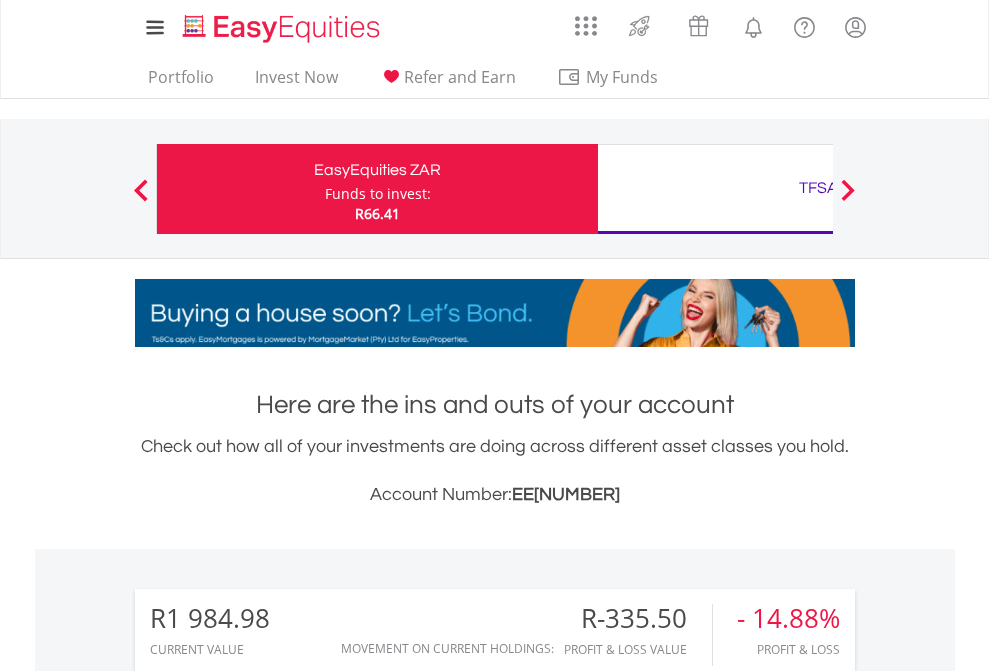 click on "Funds to invest:" at bounding box center (378, 194) 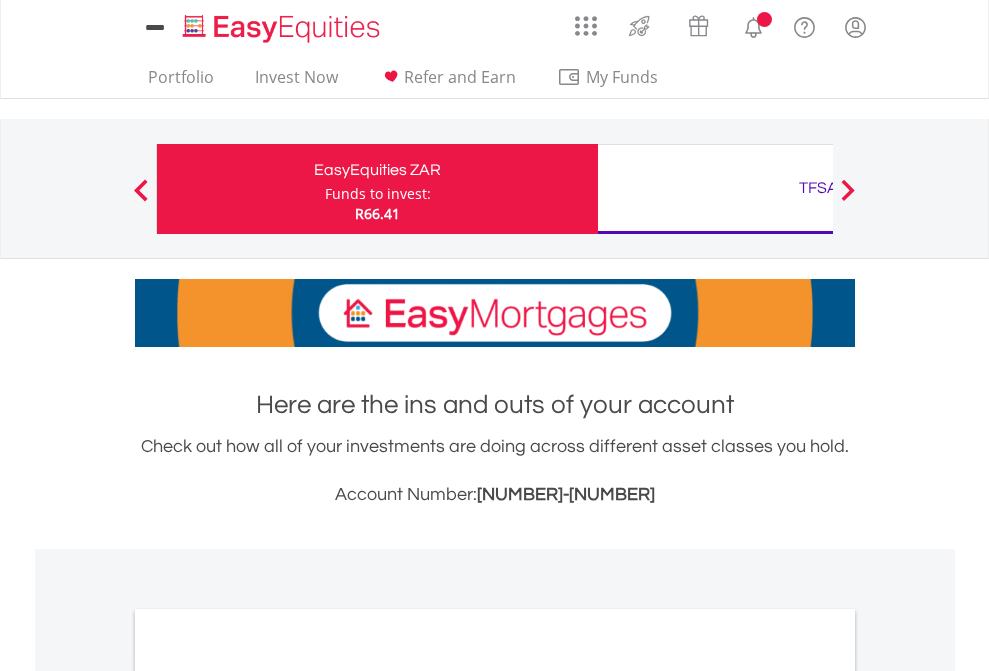 scroll, scrollTop: 0, scrollLeft: 0, axis: both 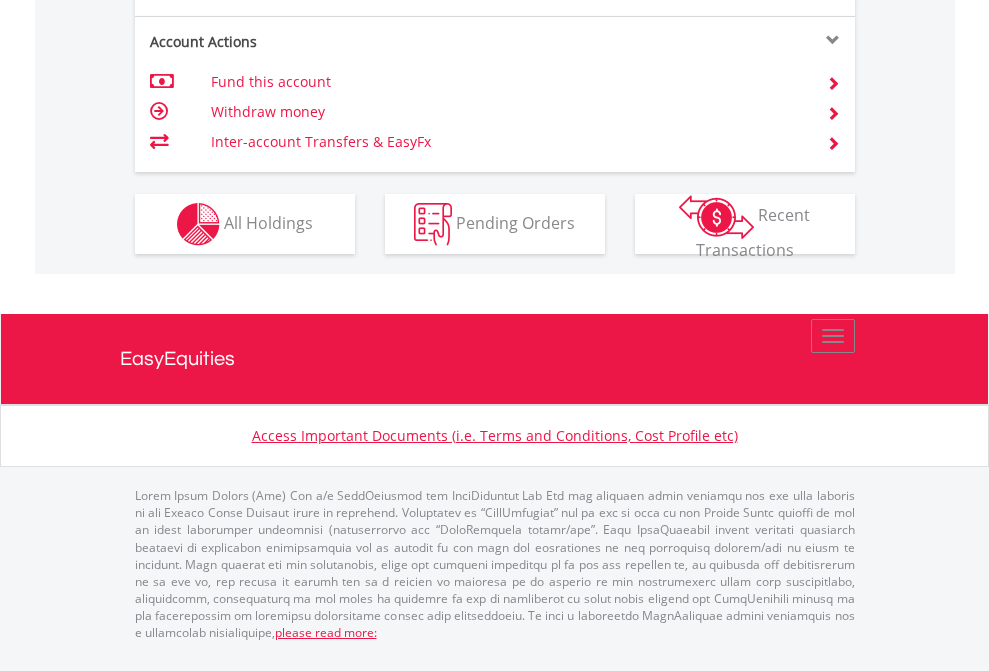 click on "Investment types" at bounding box center (706, -337) 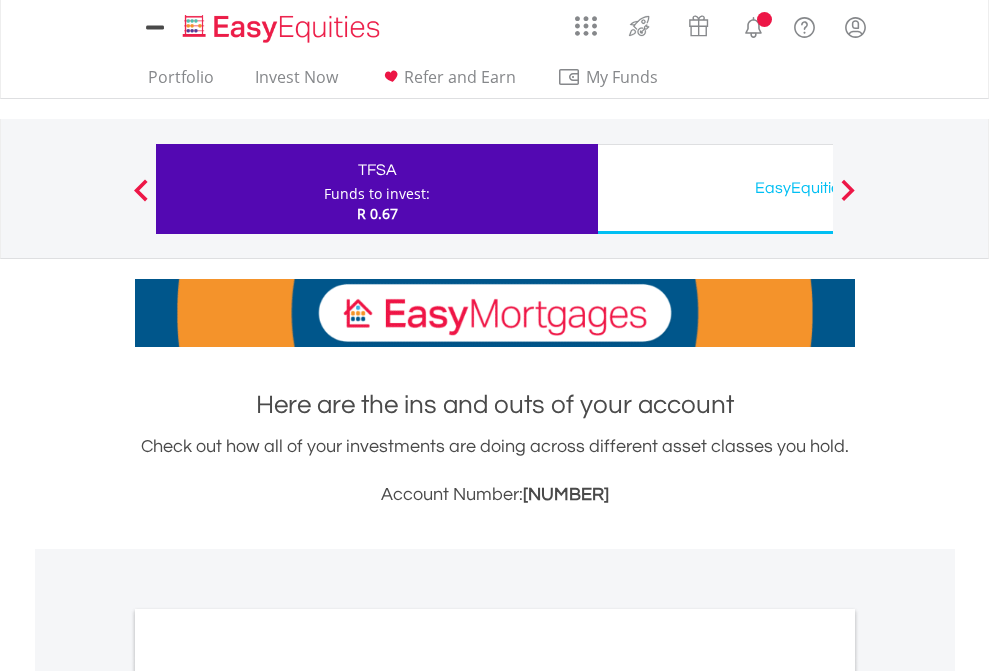 scroll, scrollTop: 0, scrollLeft: 0, axis: both 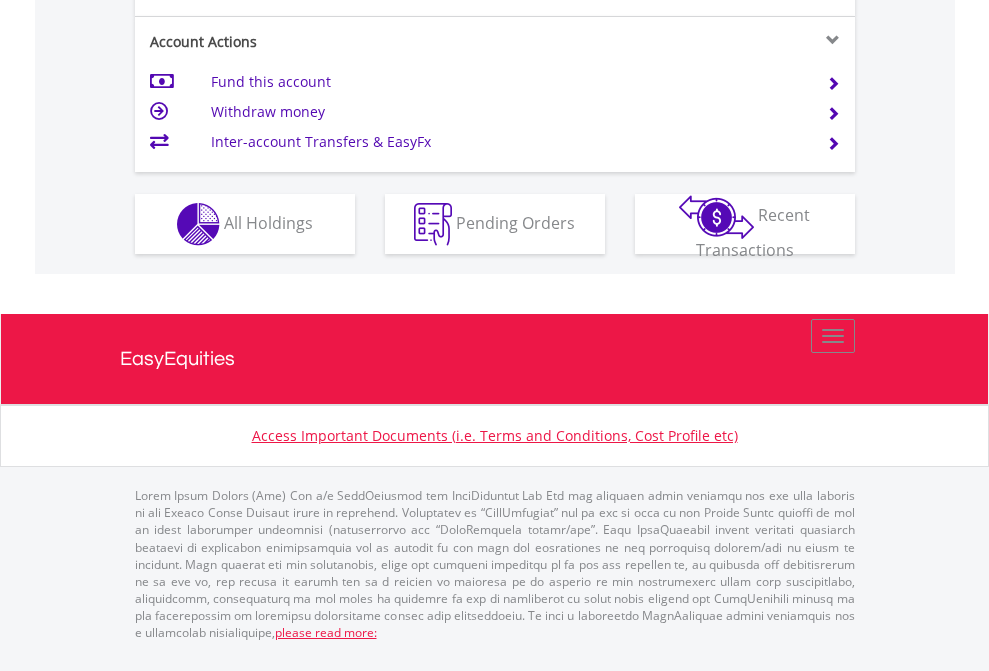 click on "Investment types" at bounding box center (706, -337) 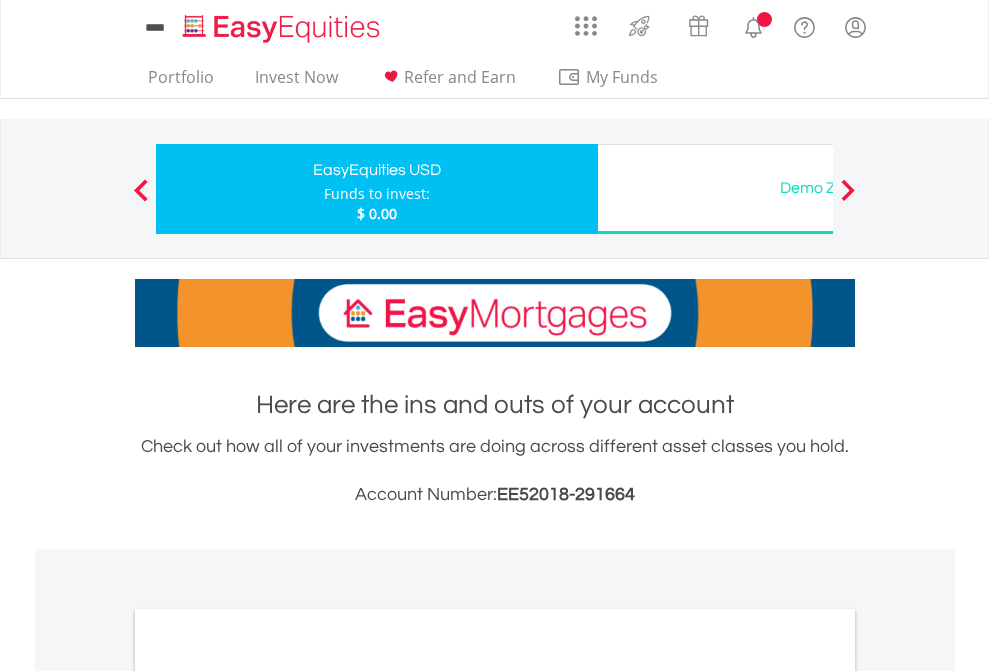scroll, scrollTop: 0, scrollLeft: 0, axis: both 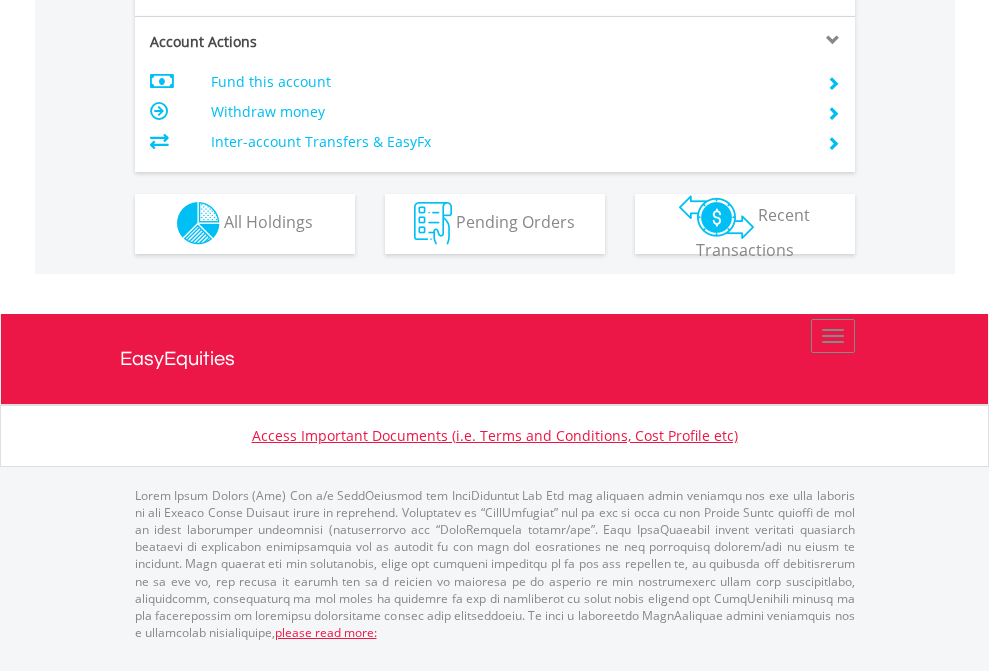 click on "Investment types" at bounding box center (706, -353) 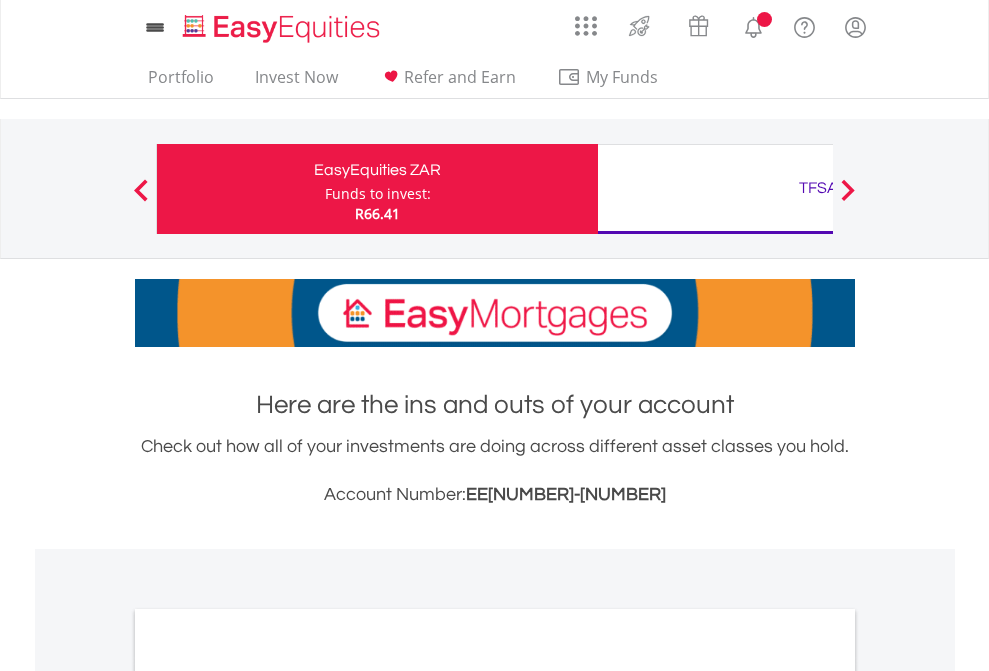 scroll, scrollTop: 0, scrollLeft: 0, axis: both 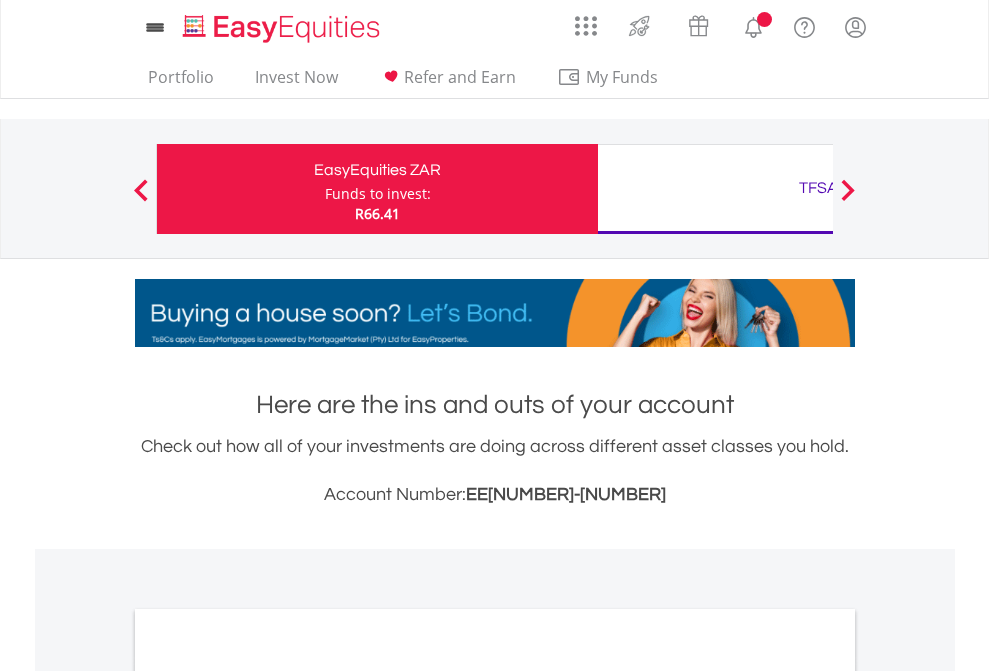 click on "All Holdings" at bounding box center [268, 1096] 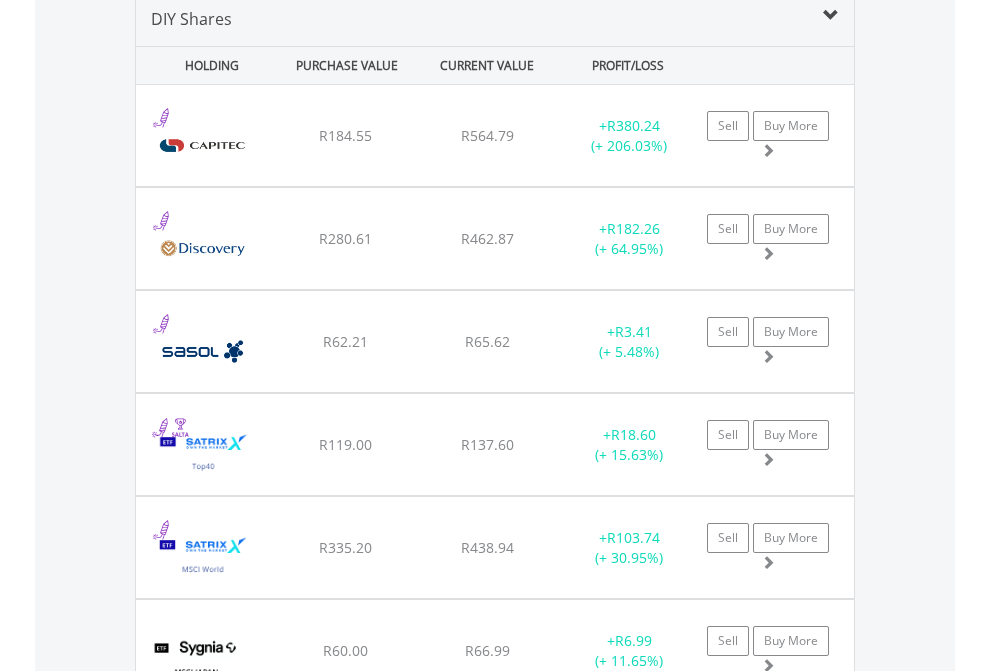 scroll, scrollTop: 1933, scrollLeft: 0, axis: vertical 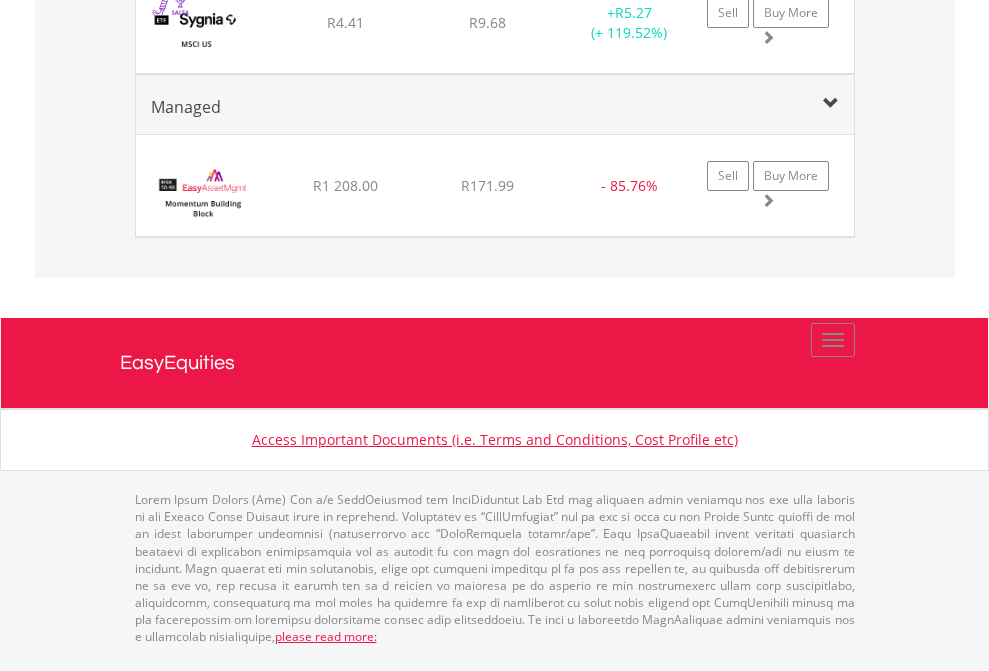 click on "TFSA" at bounding box center (818, -1745) 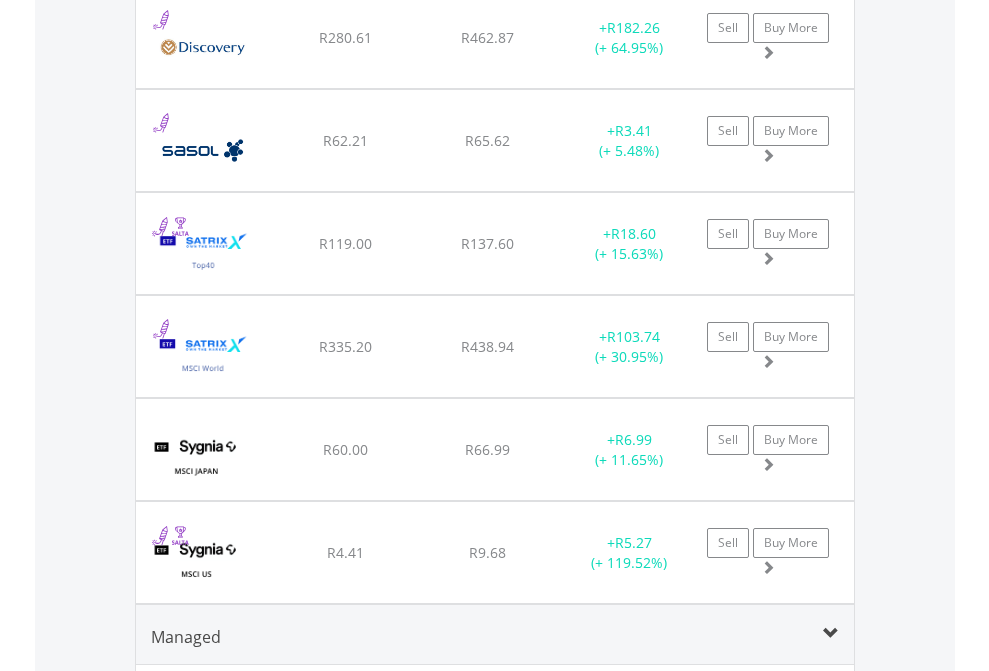 scroll, scrollTop: 144, scrollLeft: 0, axis: vertical 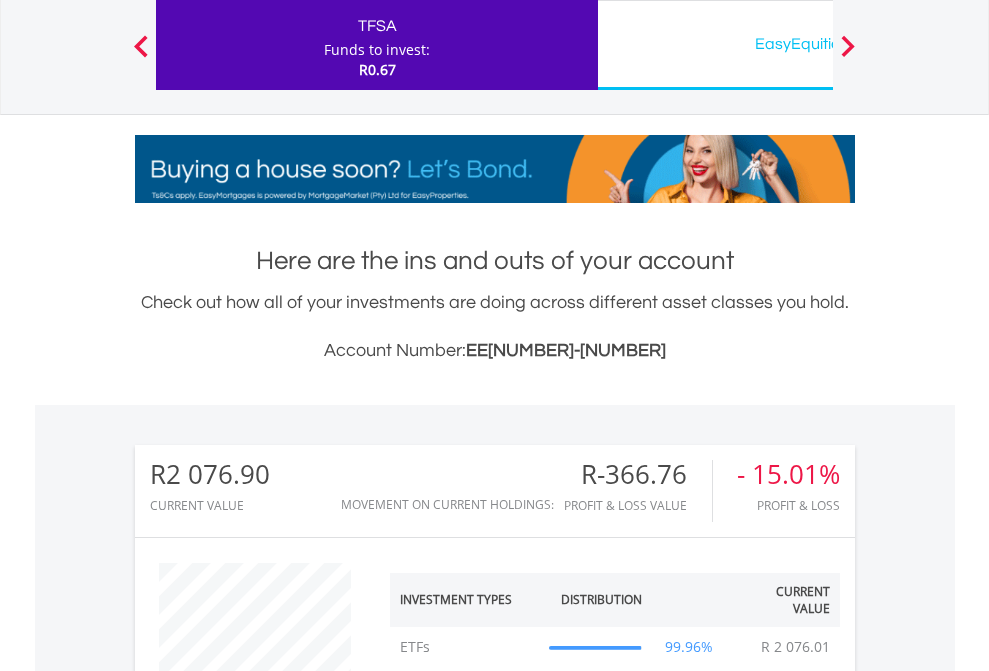 click on "EasyEquities USD" at bounding box center (818, 44) 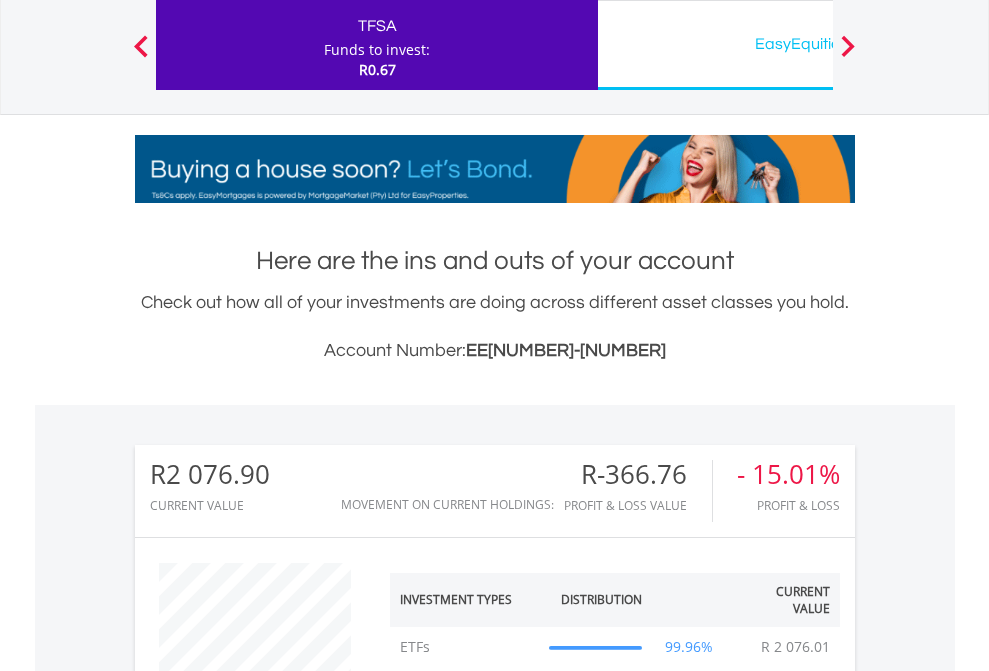 scroll, scrollTop: 999808, scrollLeft: 999687, axis: both 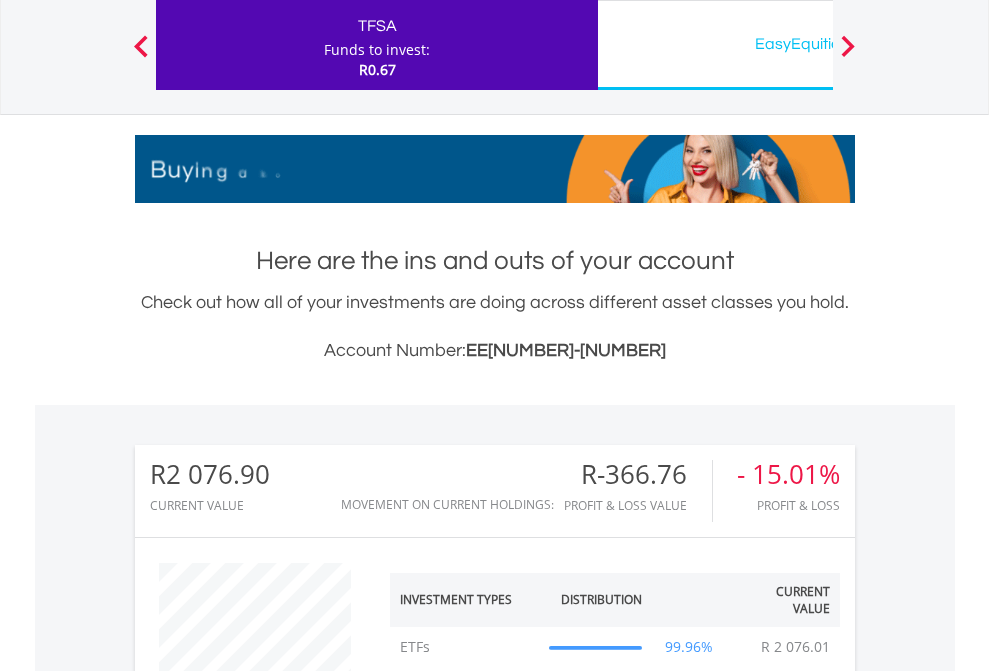 click on "All Holdings" at bounding box center (268, 1442) 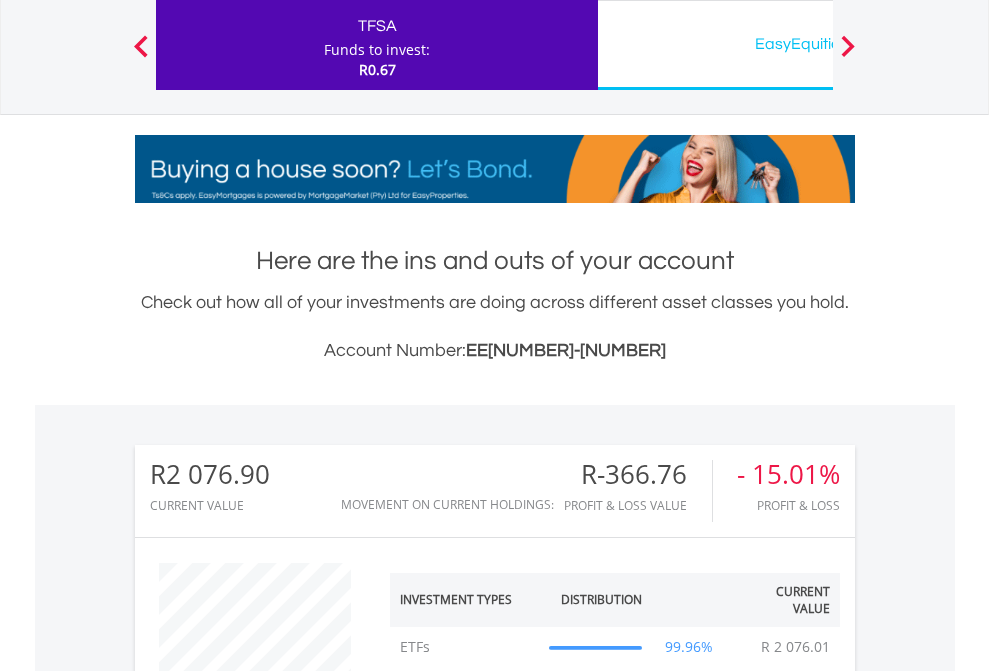 scroll, scrollTop: 1613, scrollLeft: 0, axis: vertical 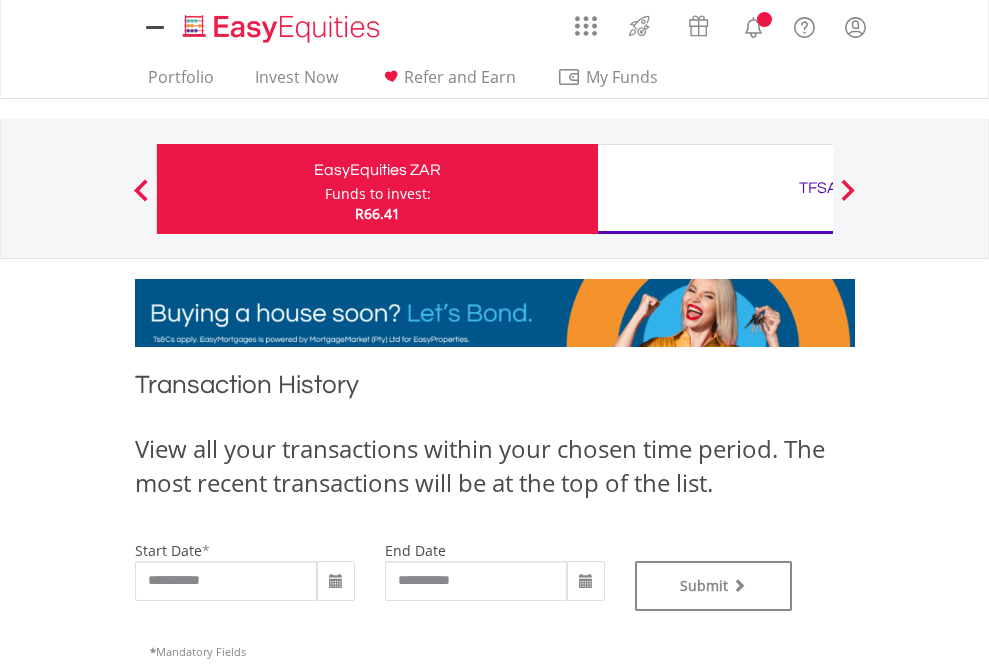 click on "TFSA" at bounding box center [818, 188] 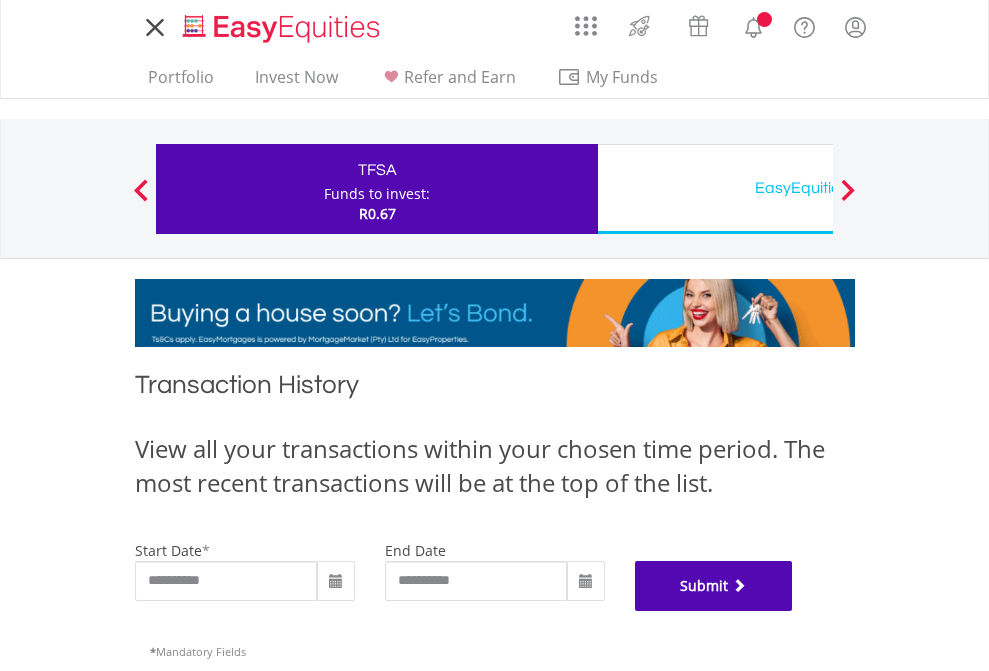 click on "Submit" at bounding box center [714, 586] 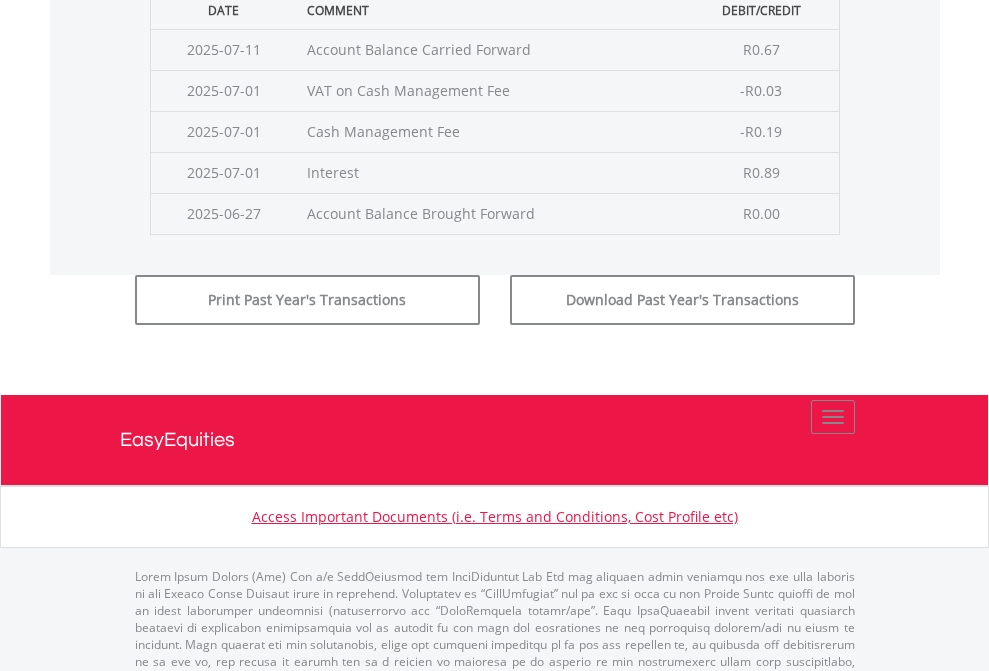 scroll, scrollTop: 811, scrollLeft: 0, axis: vertical 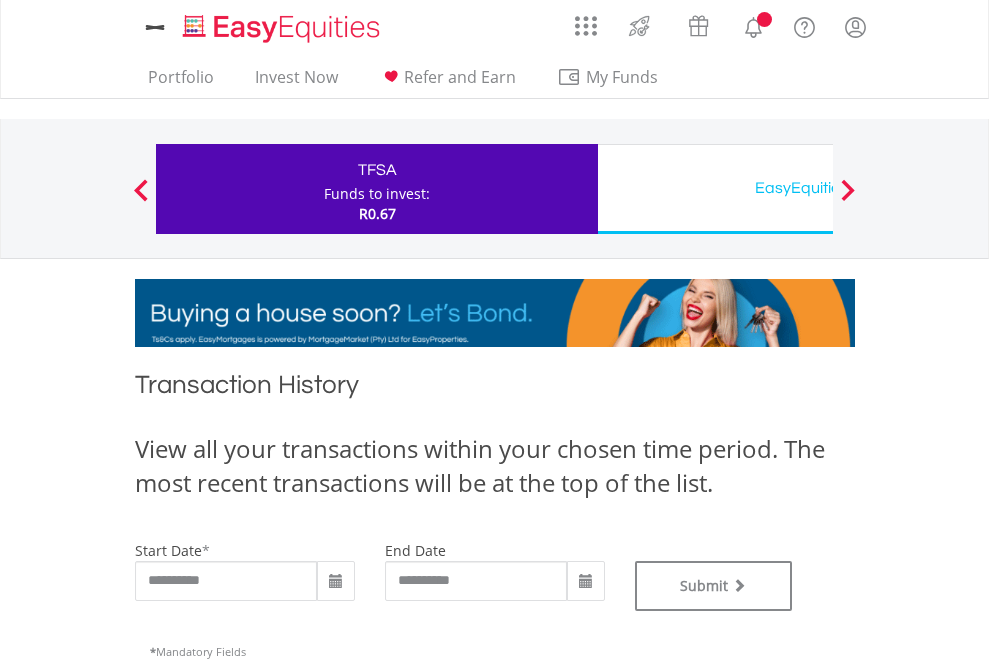 click on "EasyEquities USD" at bounding box center [818, 188] 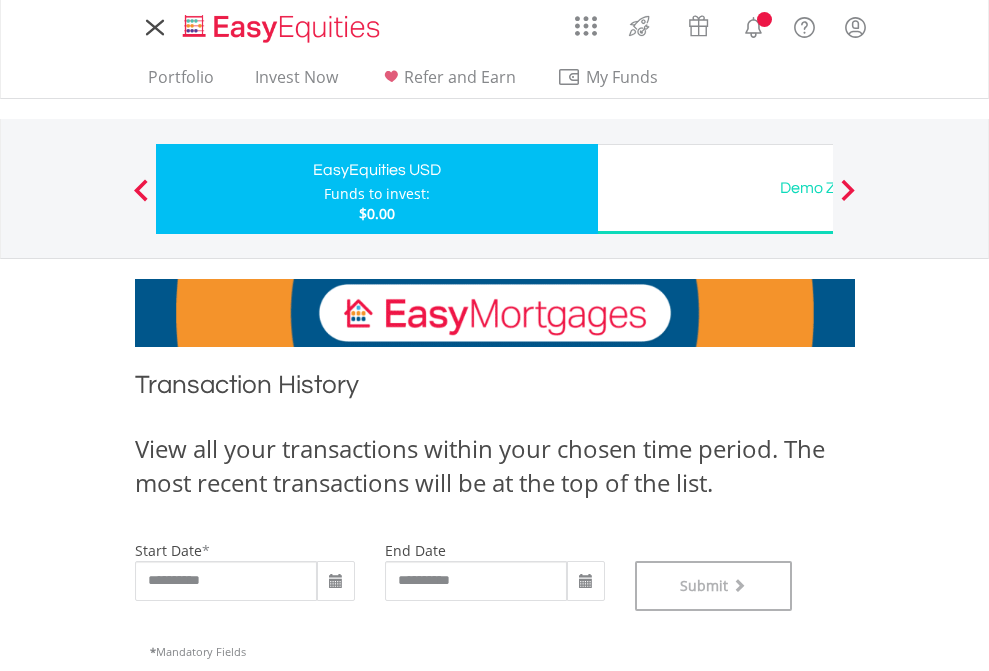 scroll, scrollTop: 811, scrollLeft: 0, axis: vertical 